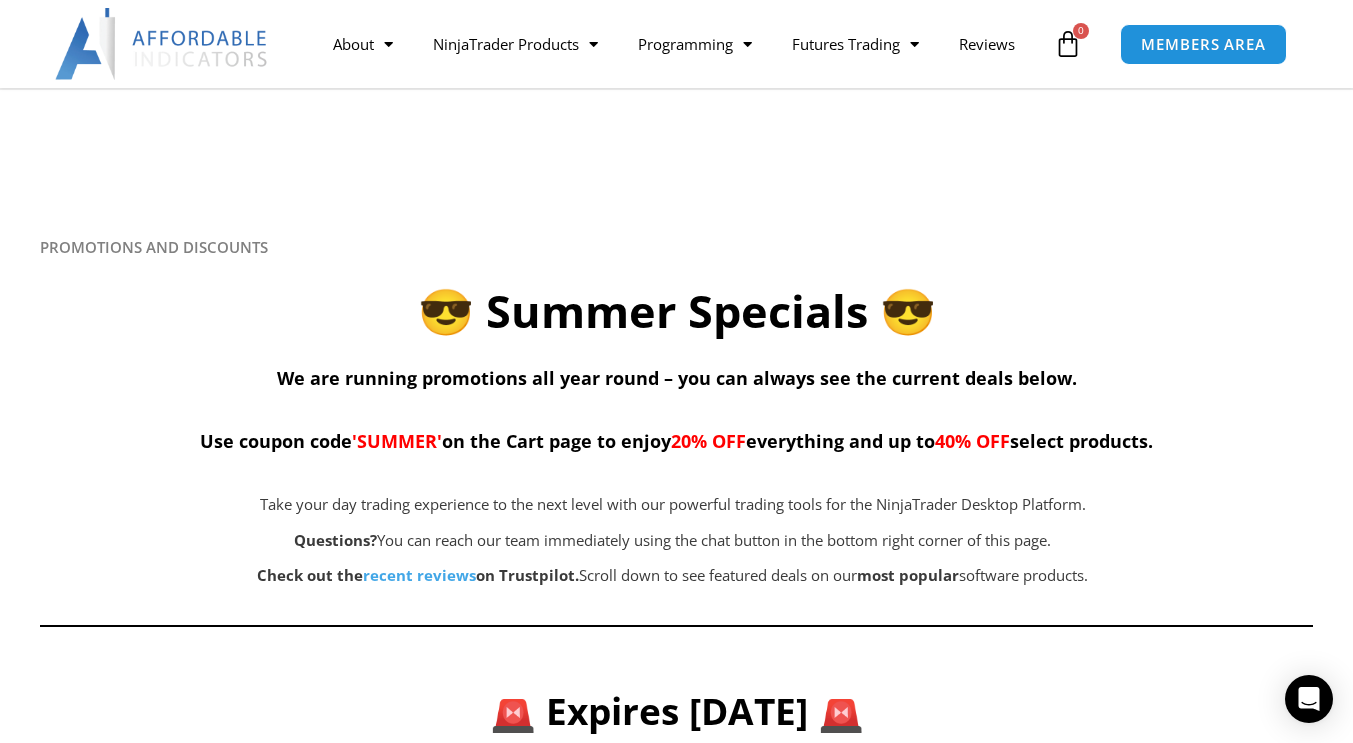 scroll, scrollTop: 143, scrollLeft: 0, axis: vertical 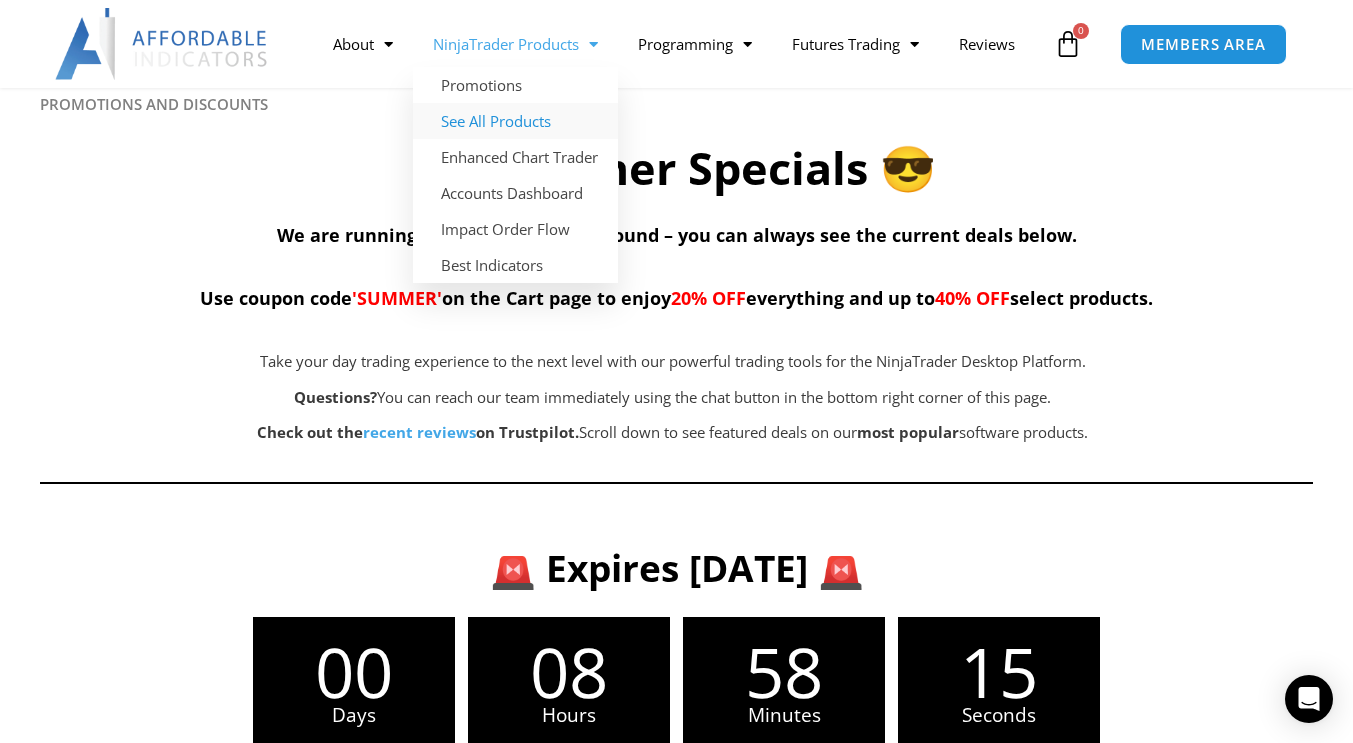 click on "See All Products" 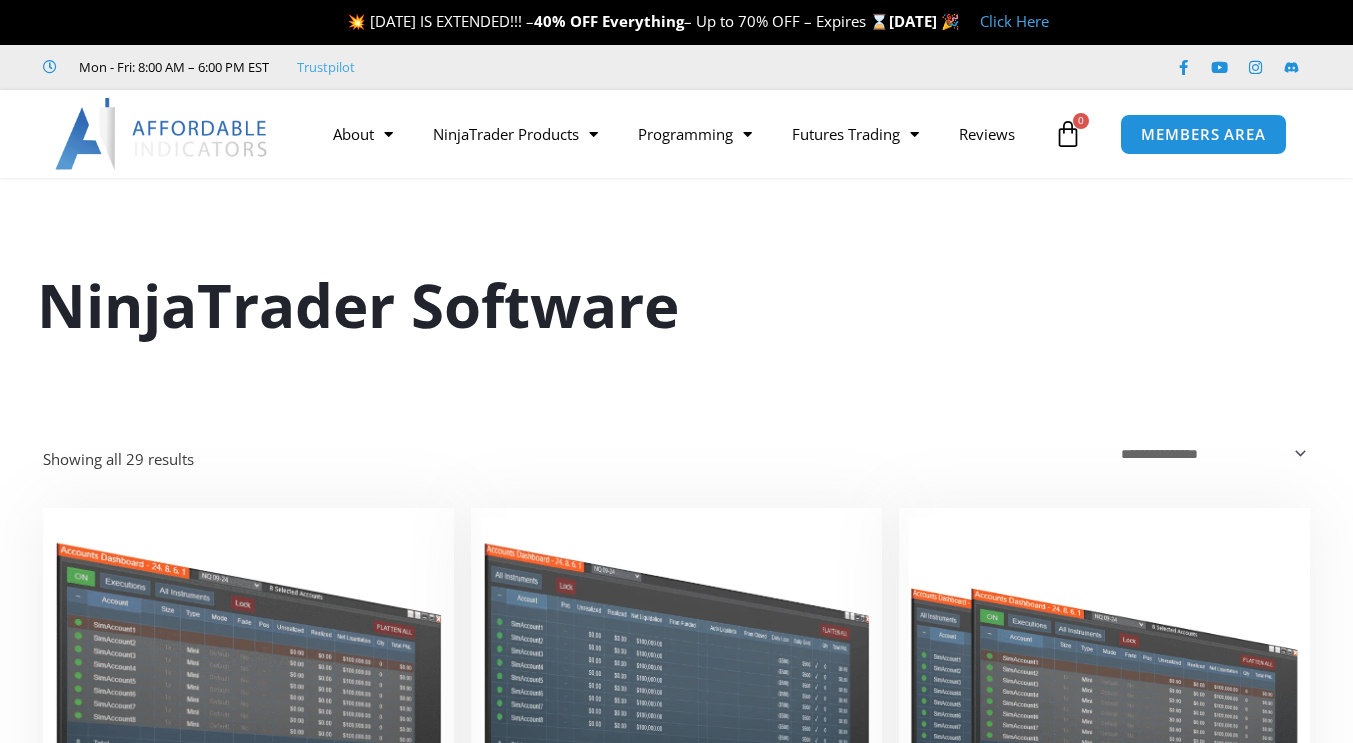 scroll, scrollTop: 0, scrollLeft: 0, axis: both 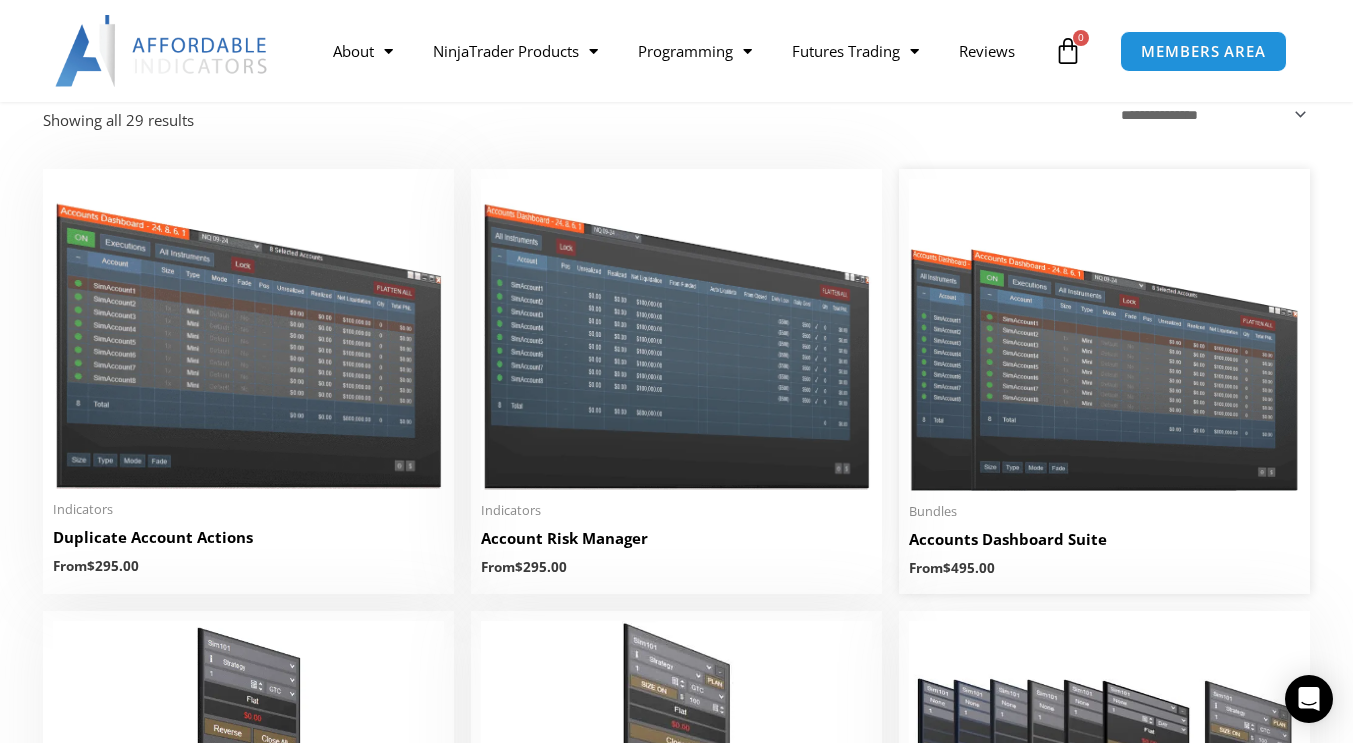 click at bounding box center [1104, 335] 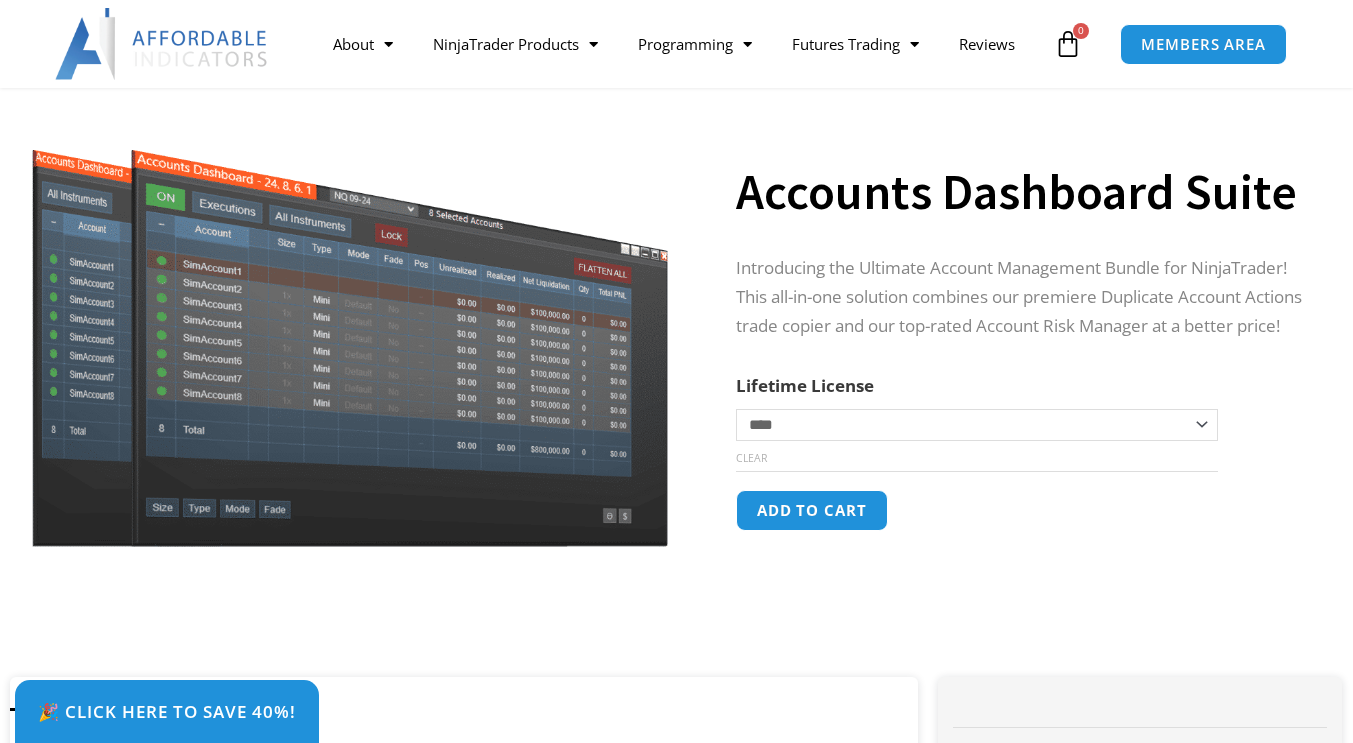 scroll, scrollTop: 0, scrollLeft: 0, axis: both 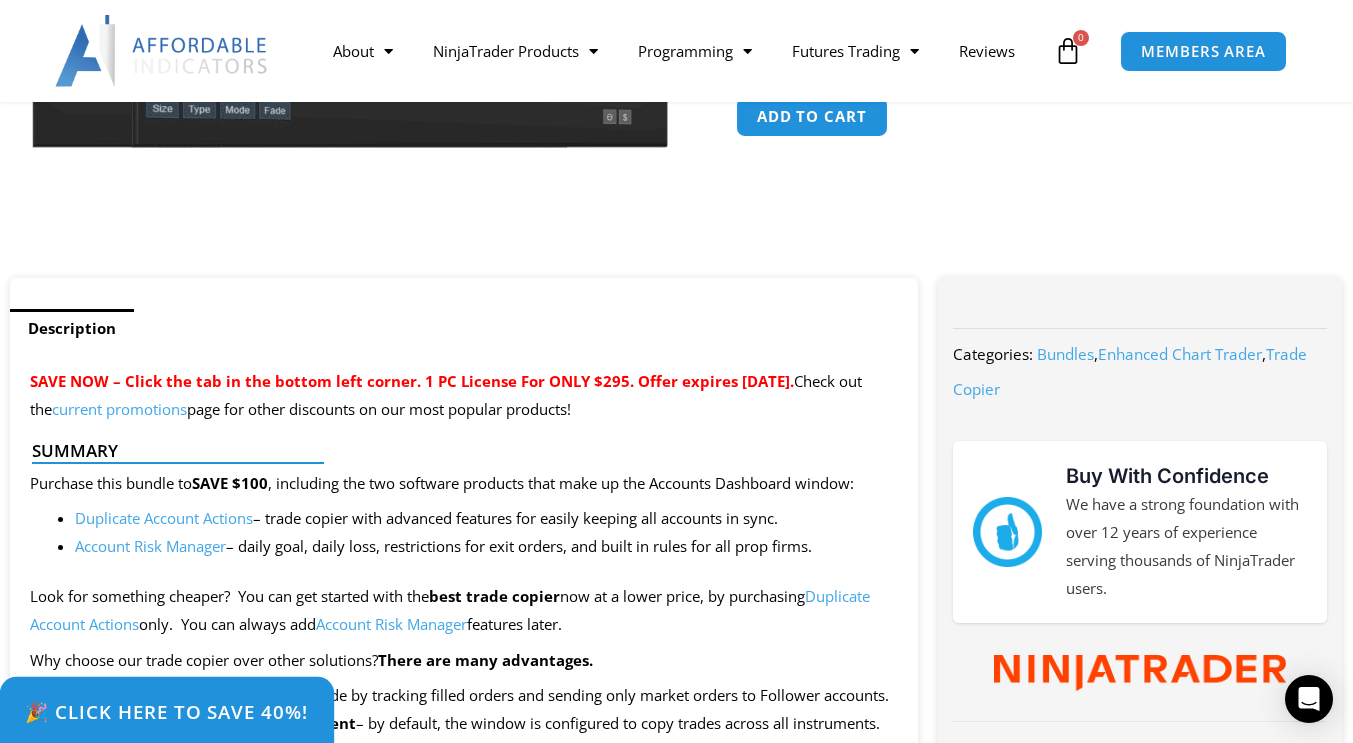 click on "🎉 Click Here to save 40%!" at bounding box center [167, 711] 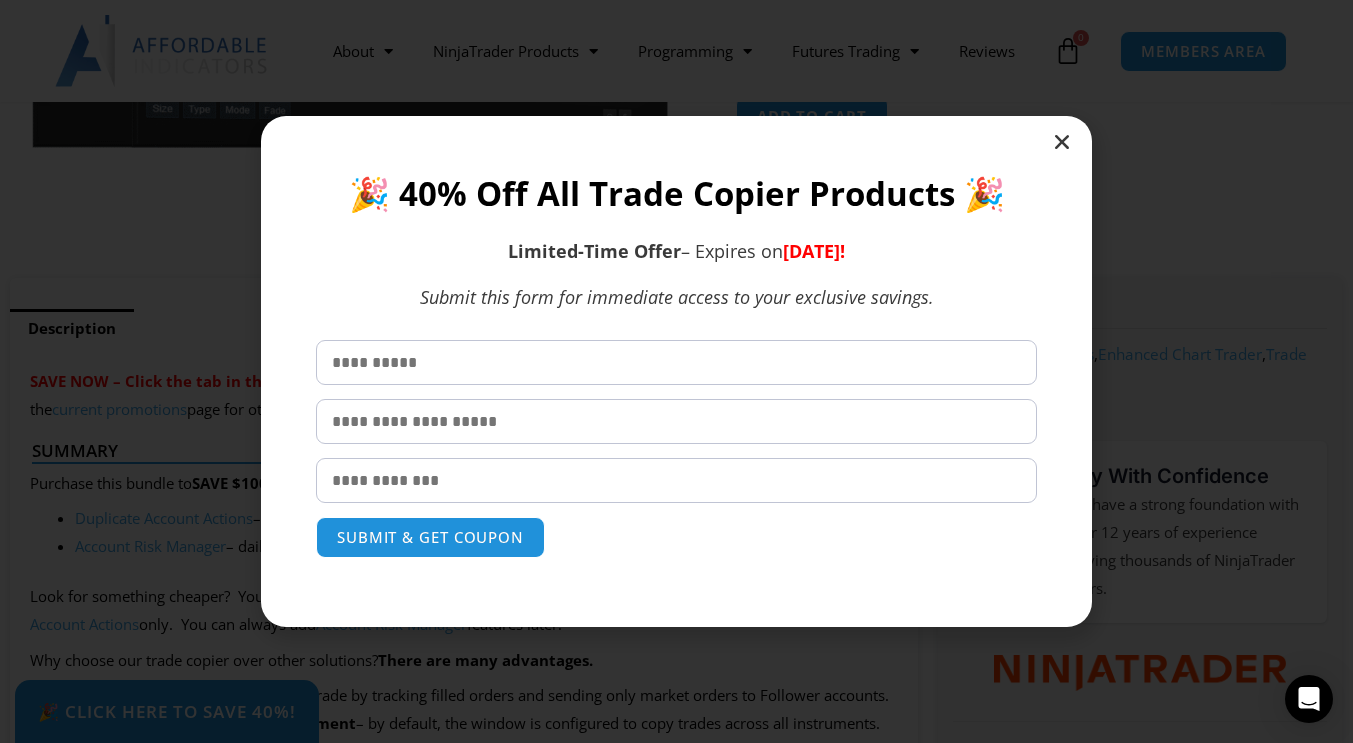 click at bounding box center (1062, 142) 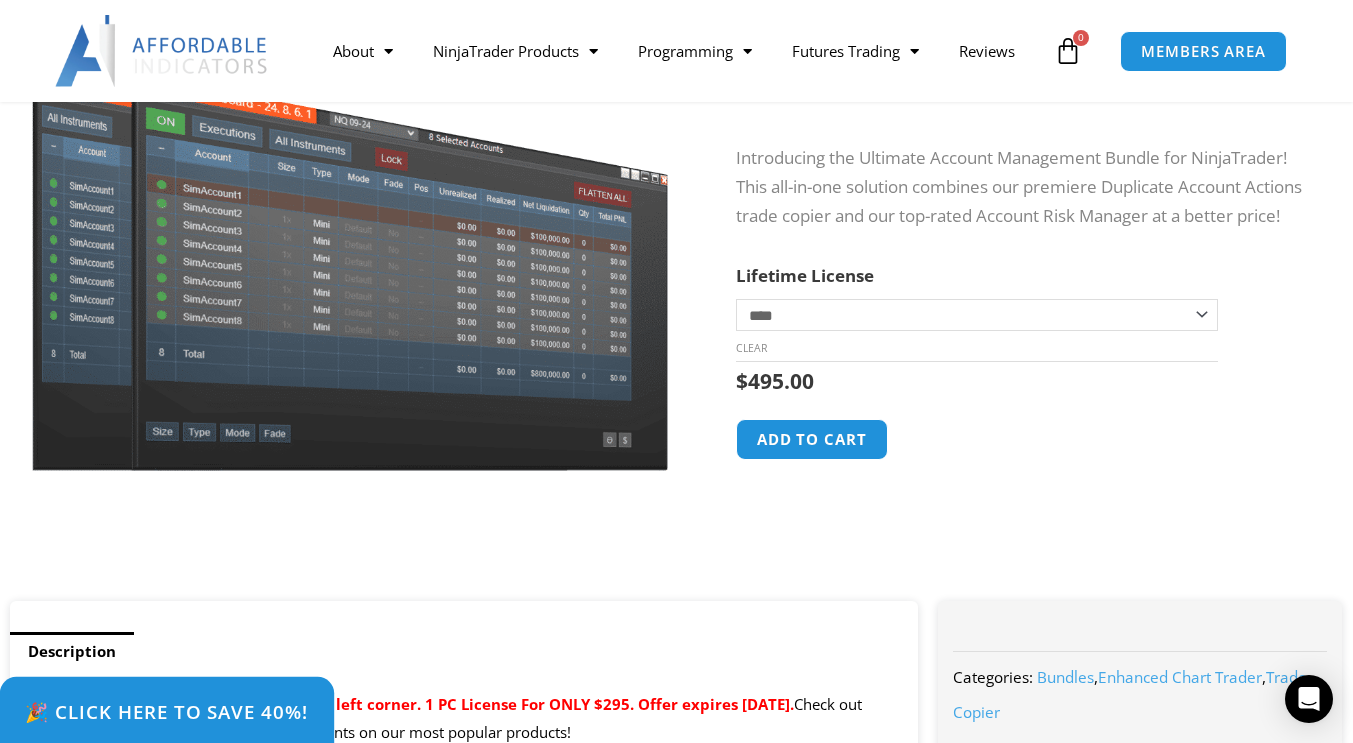 scroll, scrollTop: 254, scrollLeft: 0, axis: vertical 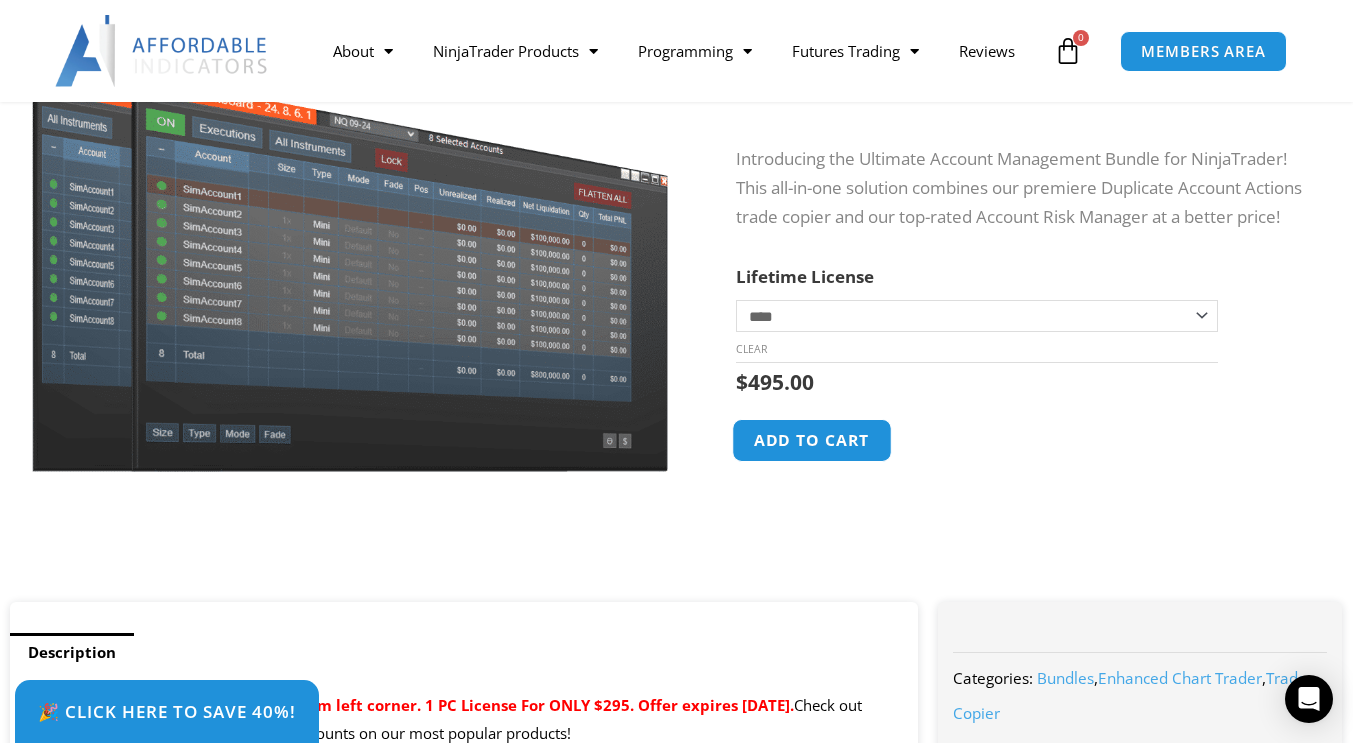 click on "Add to cart" 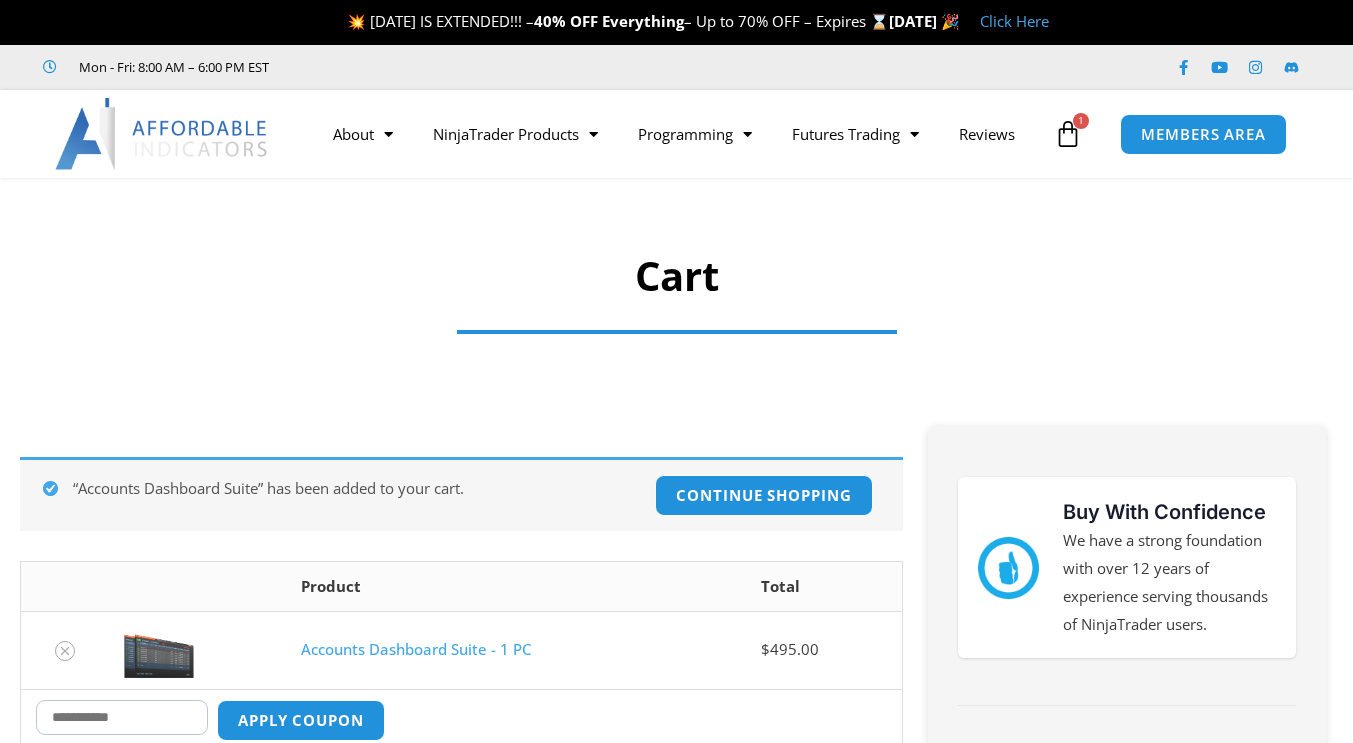 scroll, scrollTop: 0, scrollLeft: 0, axis: both 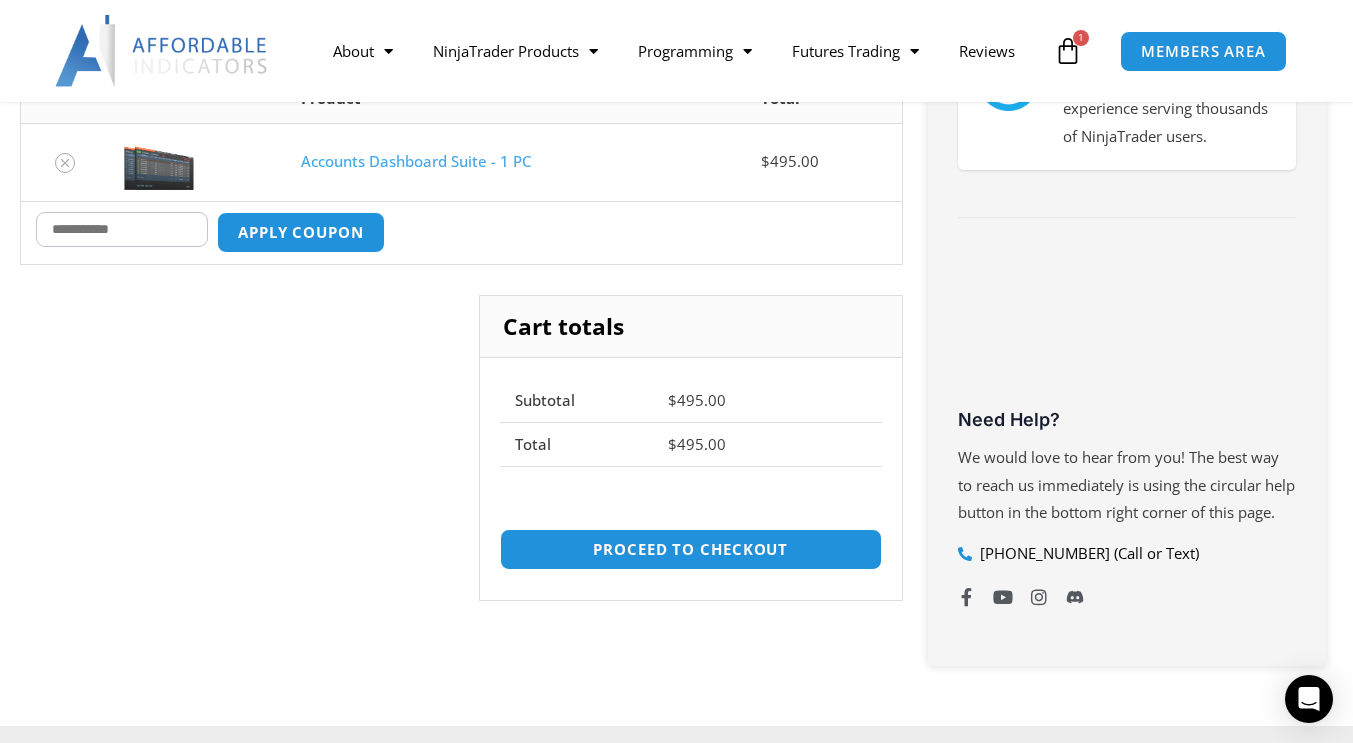 click on "Coupon:" at bounding box center (122, 229) 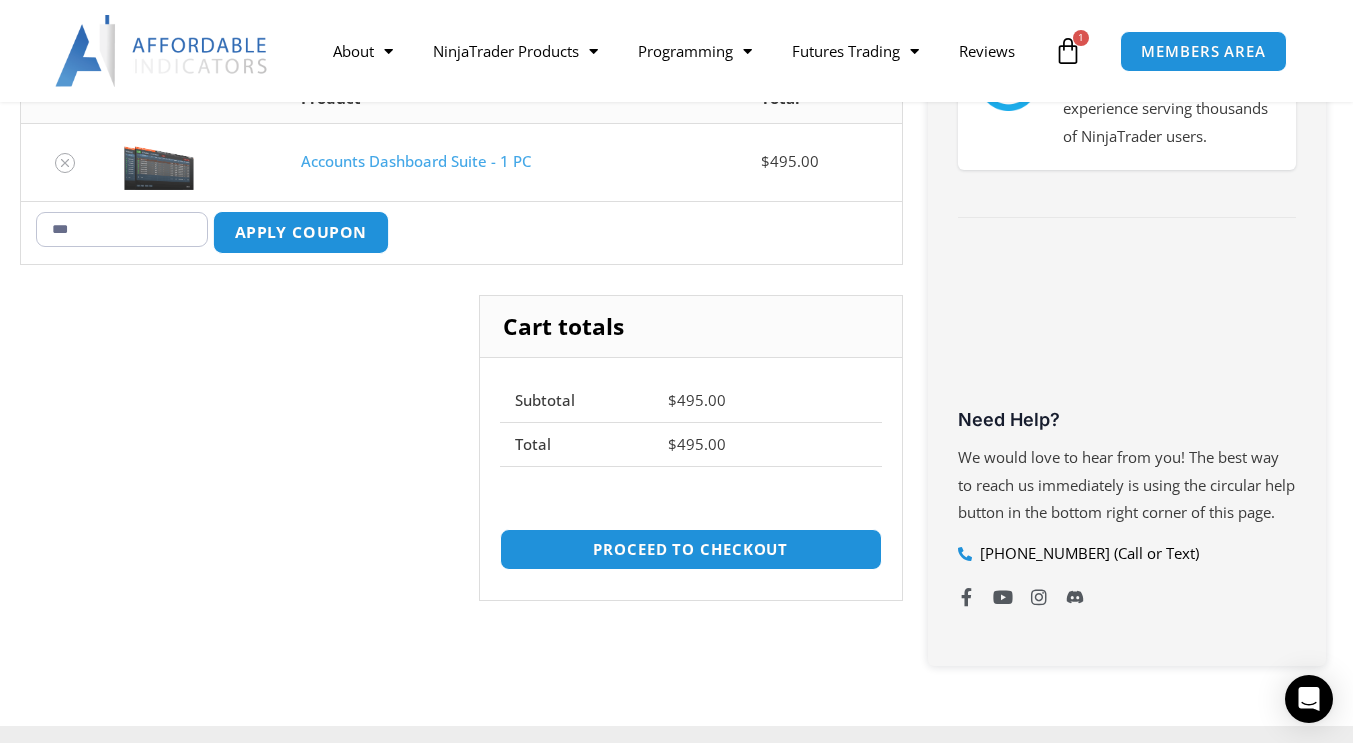 type on "***" 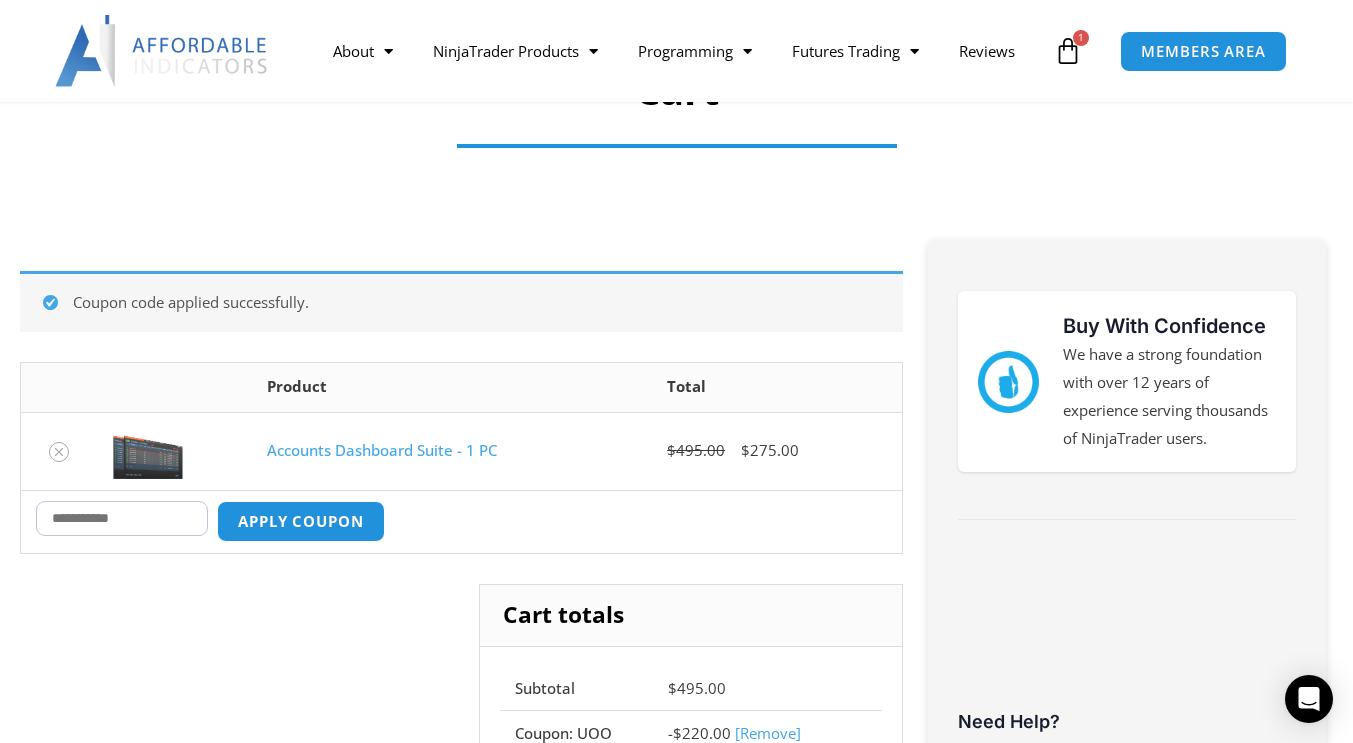 scroll, scrollTop: 0, scrollLeft: 0, axis: both 